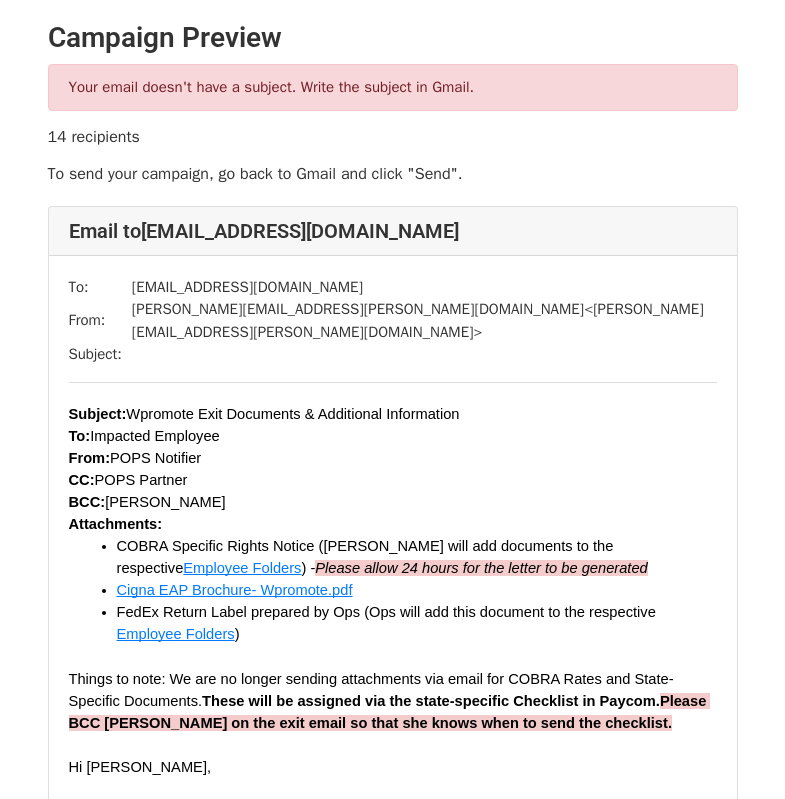 scroll, scrollTop: 0, scrollLeft: 0, axis: both 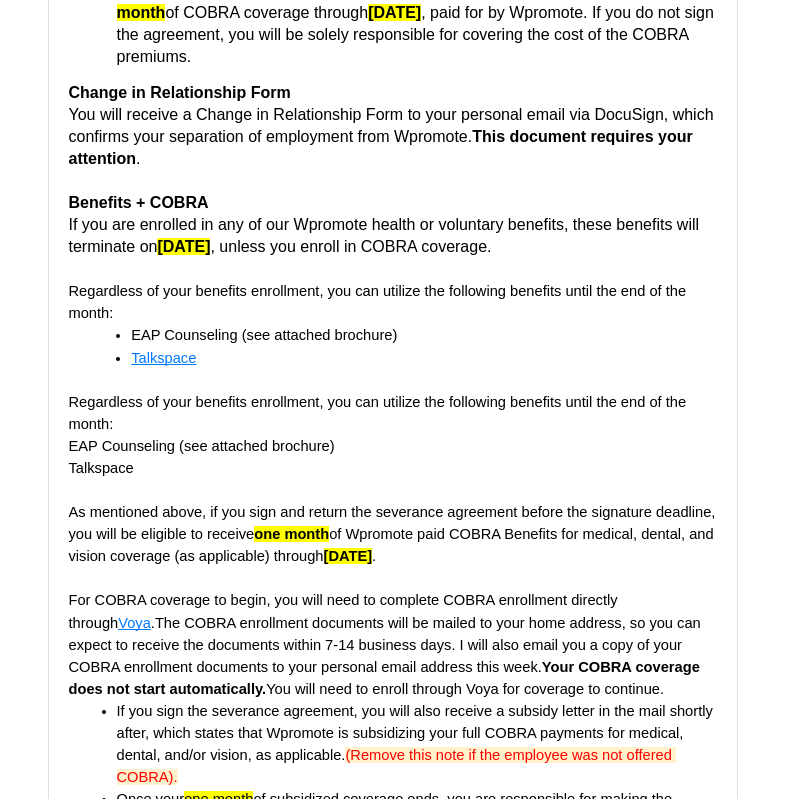 click on "Regardless of your benefits enrollment, you can utilize the following benefits until the end of the month: EAP Counseling (see attached brochure) Talkspace" at bounding box center [389, -4187] 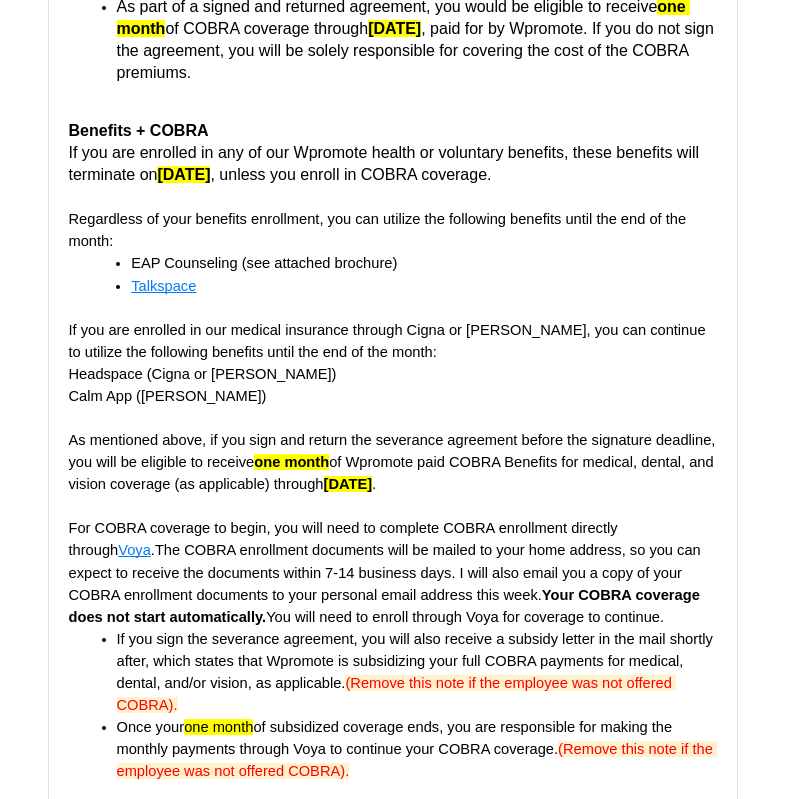 scroll, scrollTop: 1431, scrollLeft: 0, axis: vertical 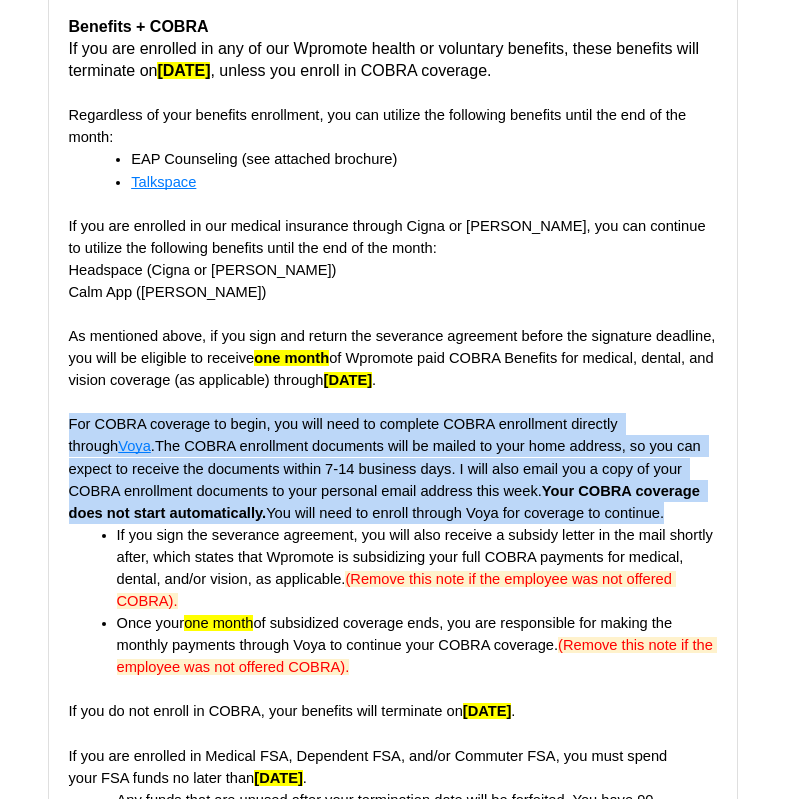 drag, startPoint x: 605, startPoint y: 523, endPoint x: 70, endPoint y: 443, distance: 540.94824 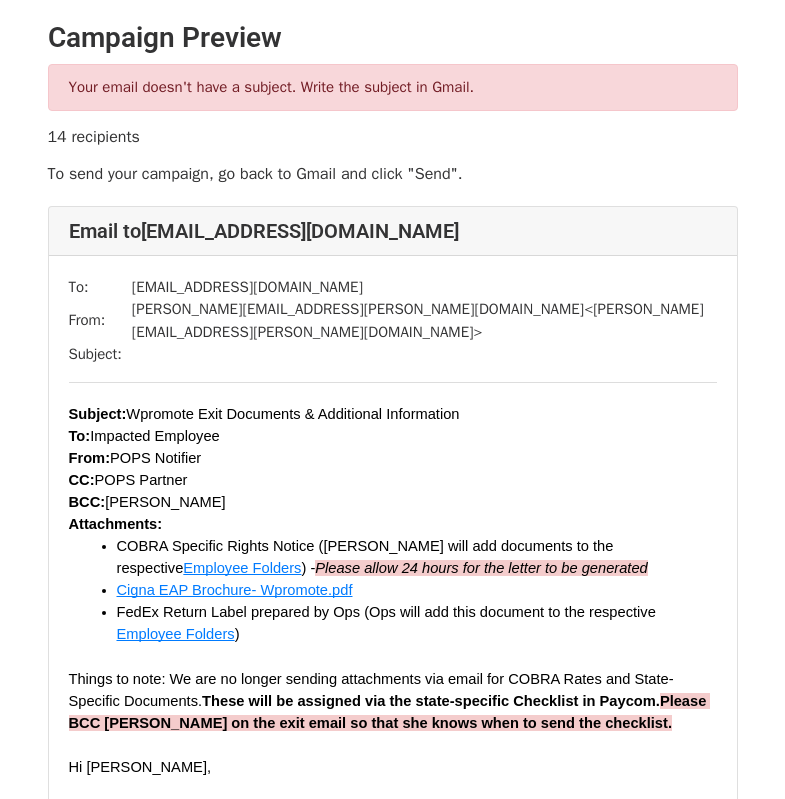scroll, scrollTop: 0, scrollLeft: 0, axis: both 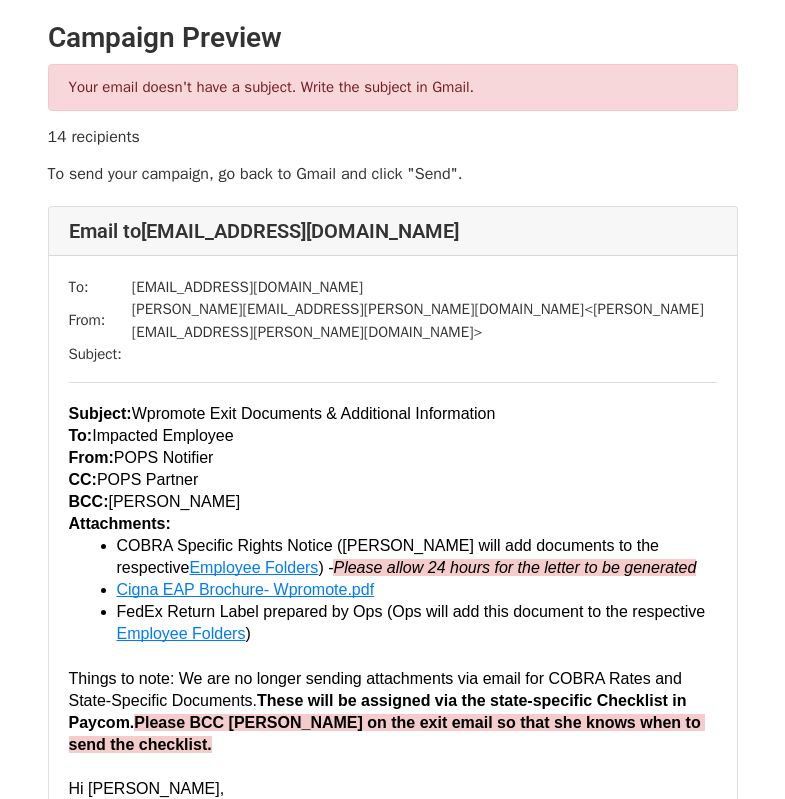 click on "Campaign Preview" at bounding box center (393, 38) 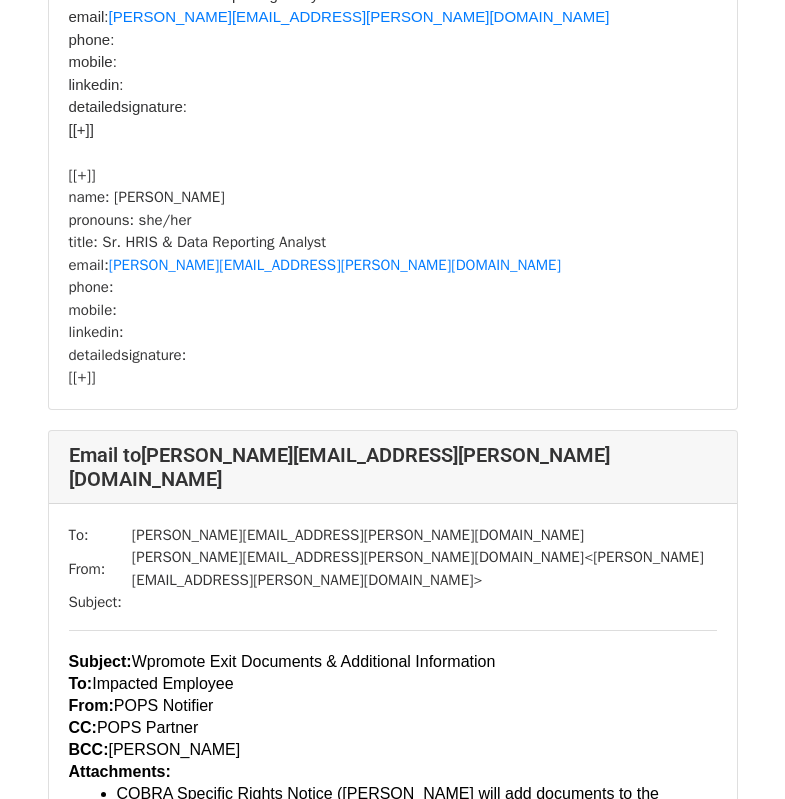 scroll, scrollTop: 20501, scrollLeft: 0, axis: vertical 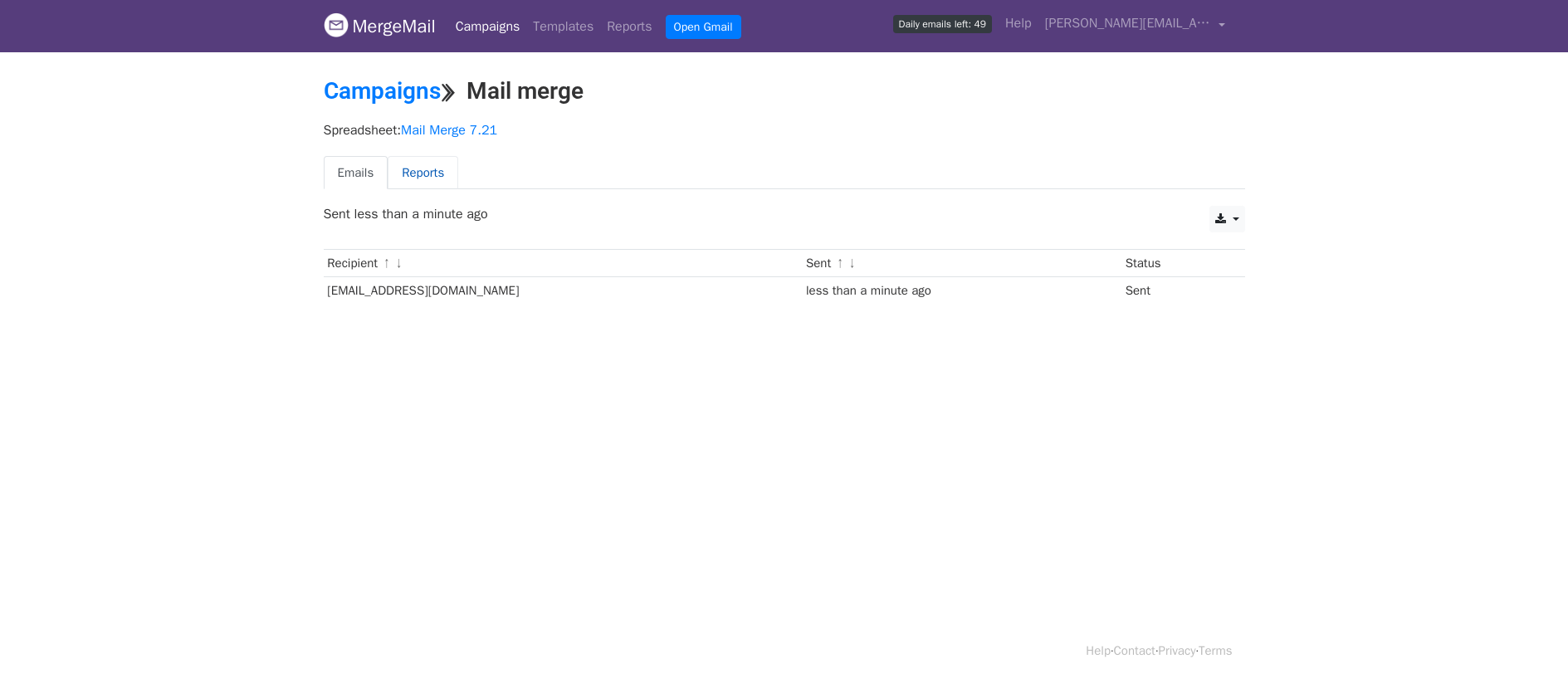 click on "Reports" at bounding box center [423, 173] 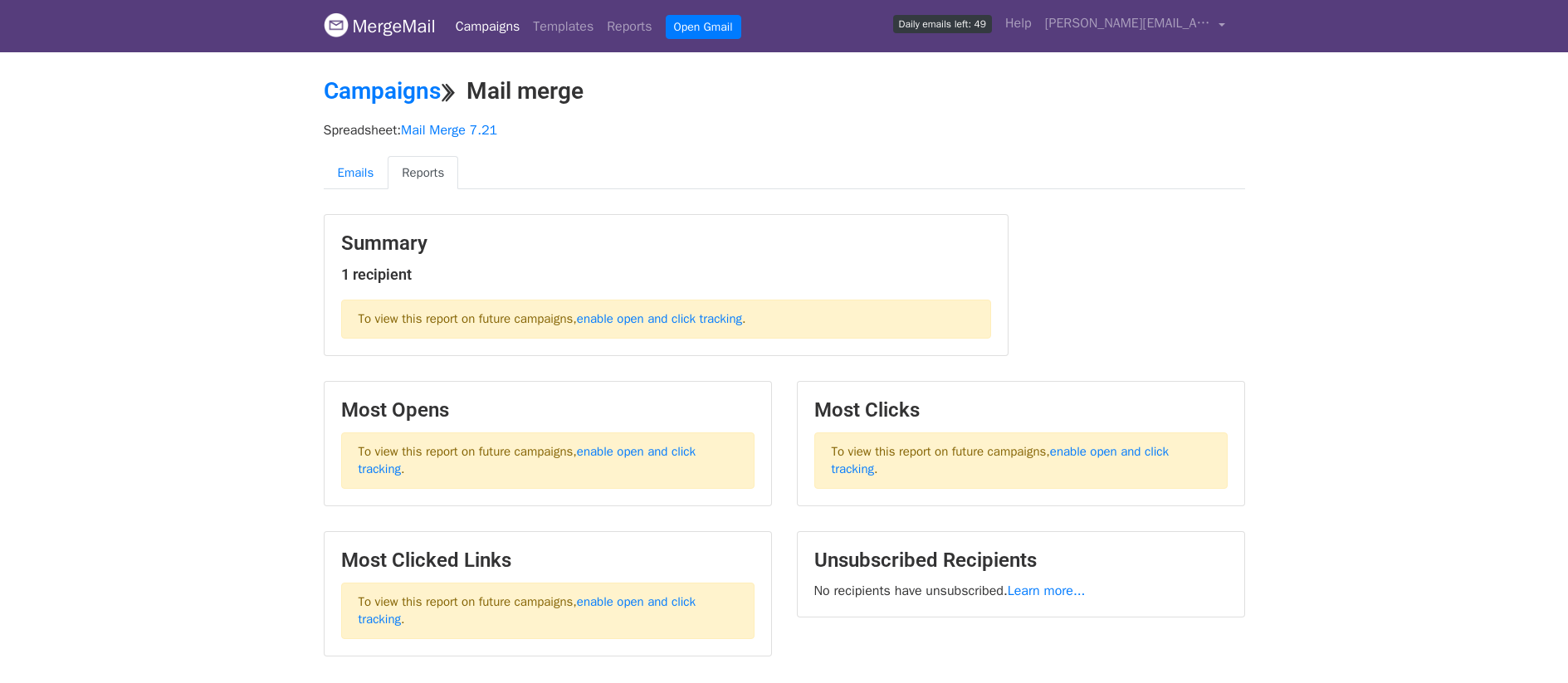 scroll, scrollTop: 0, scrollLeft: 0, axis: both 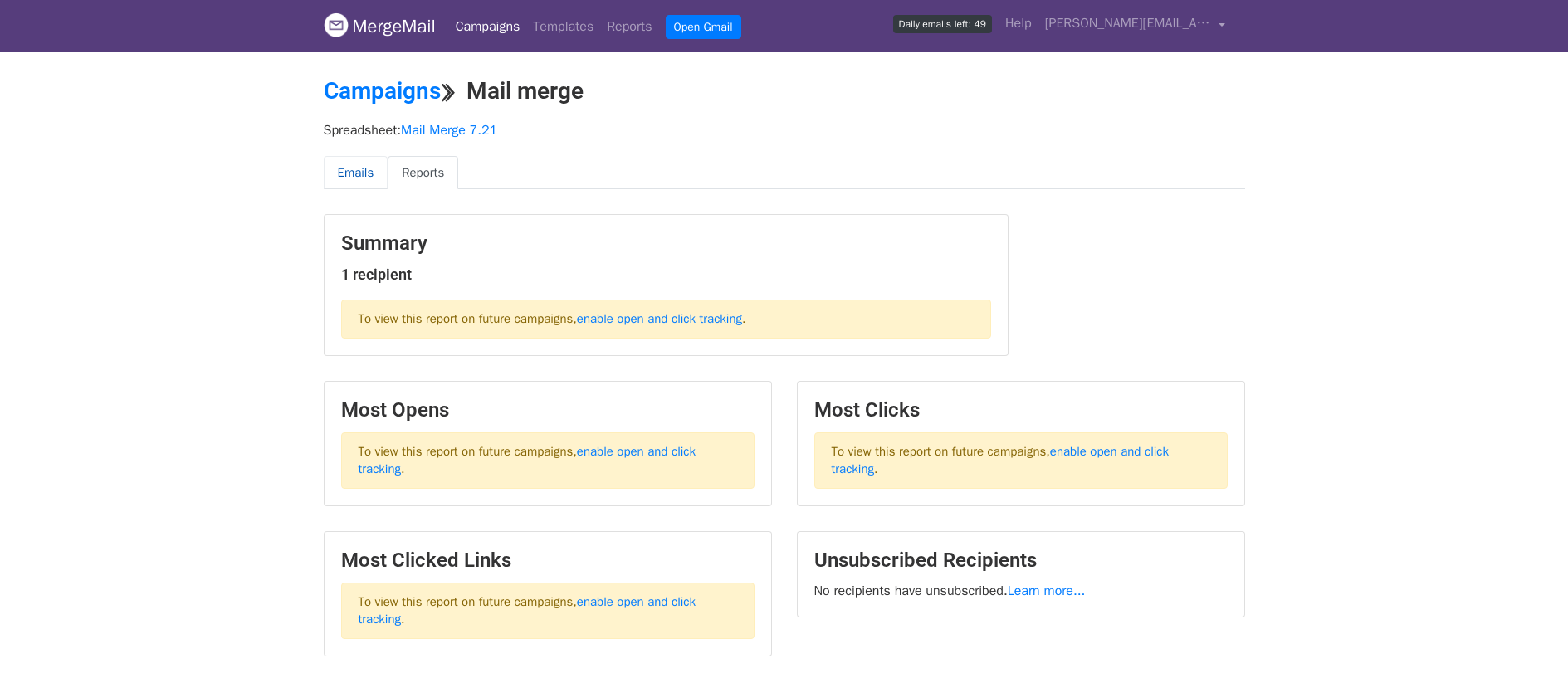 click on "Emails" at bounding box center (356, 173) 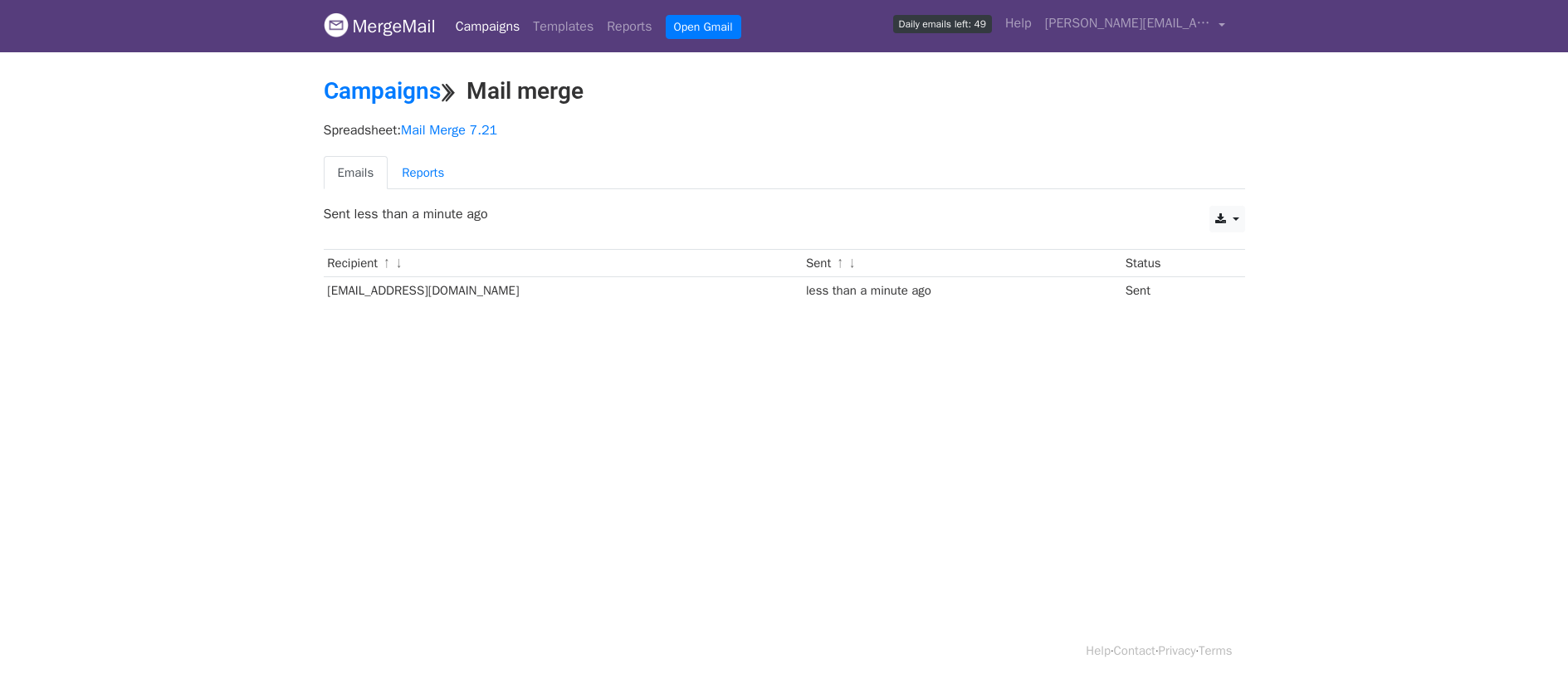scroll, scrollTop: 0, scrollLeft: 0, axis: both 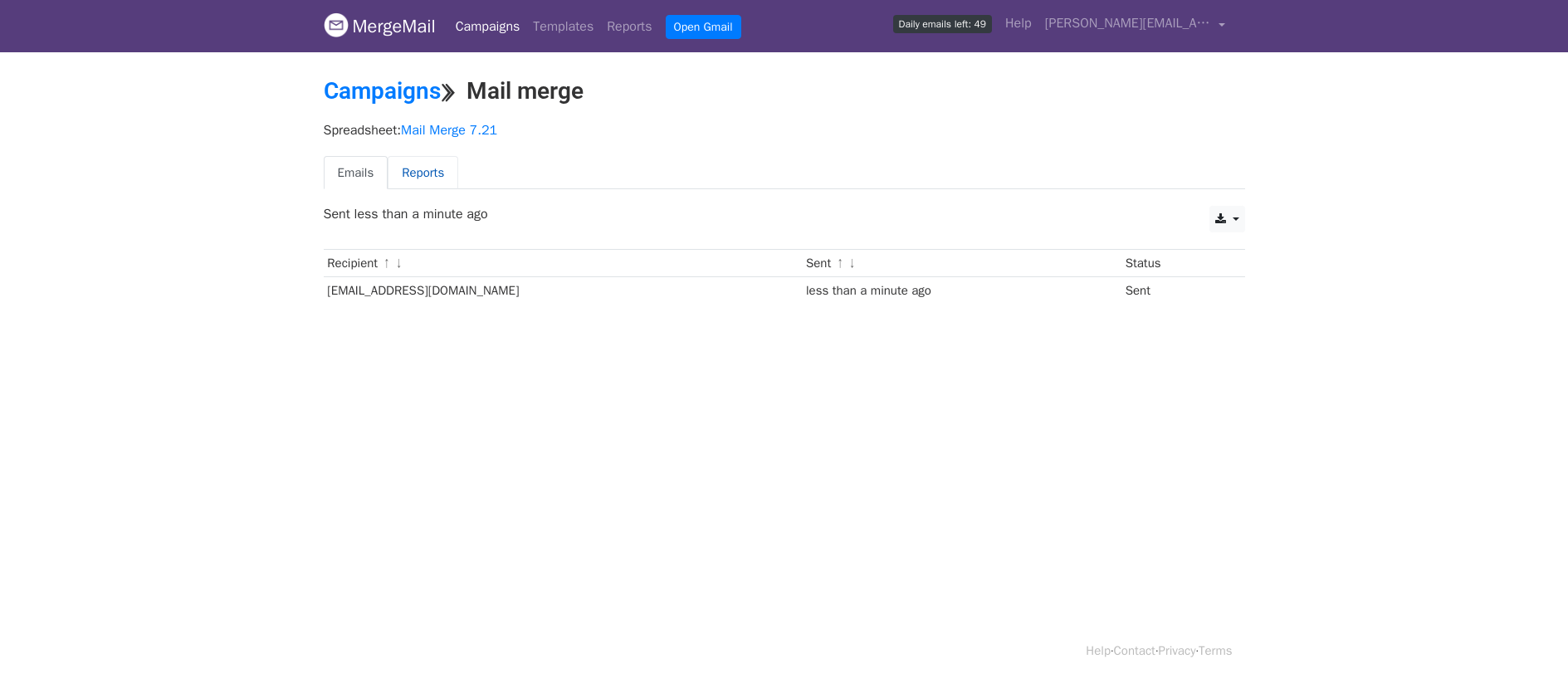 click on "Reports" at bounding box center (423, 173) 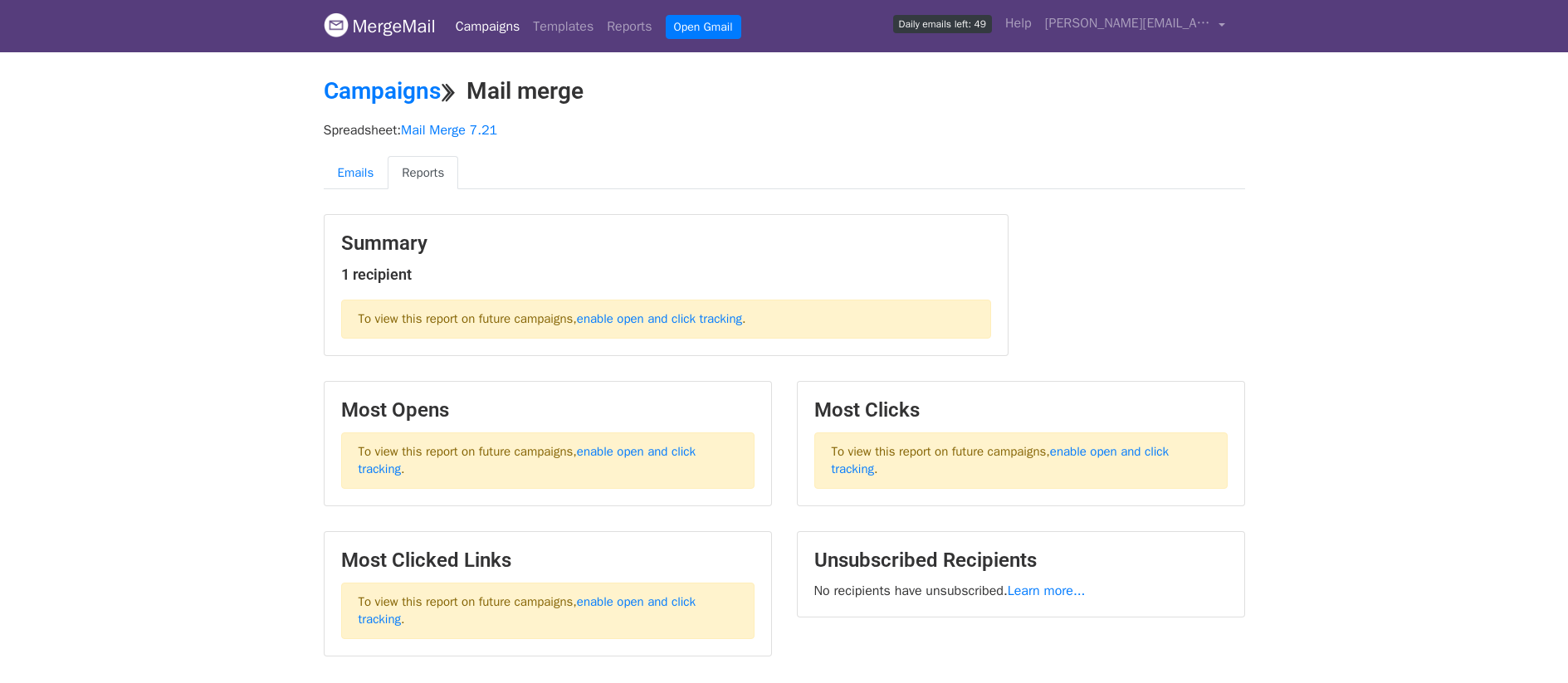 scroll, scrollTop: 0, scrollLeft: 0, axis: both 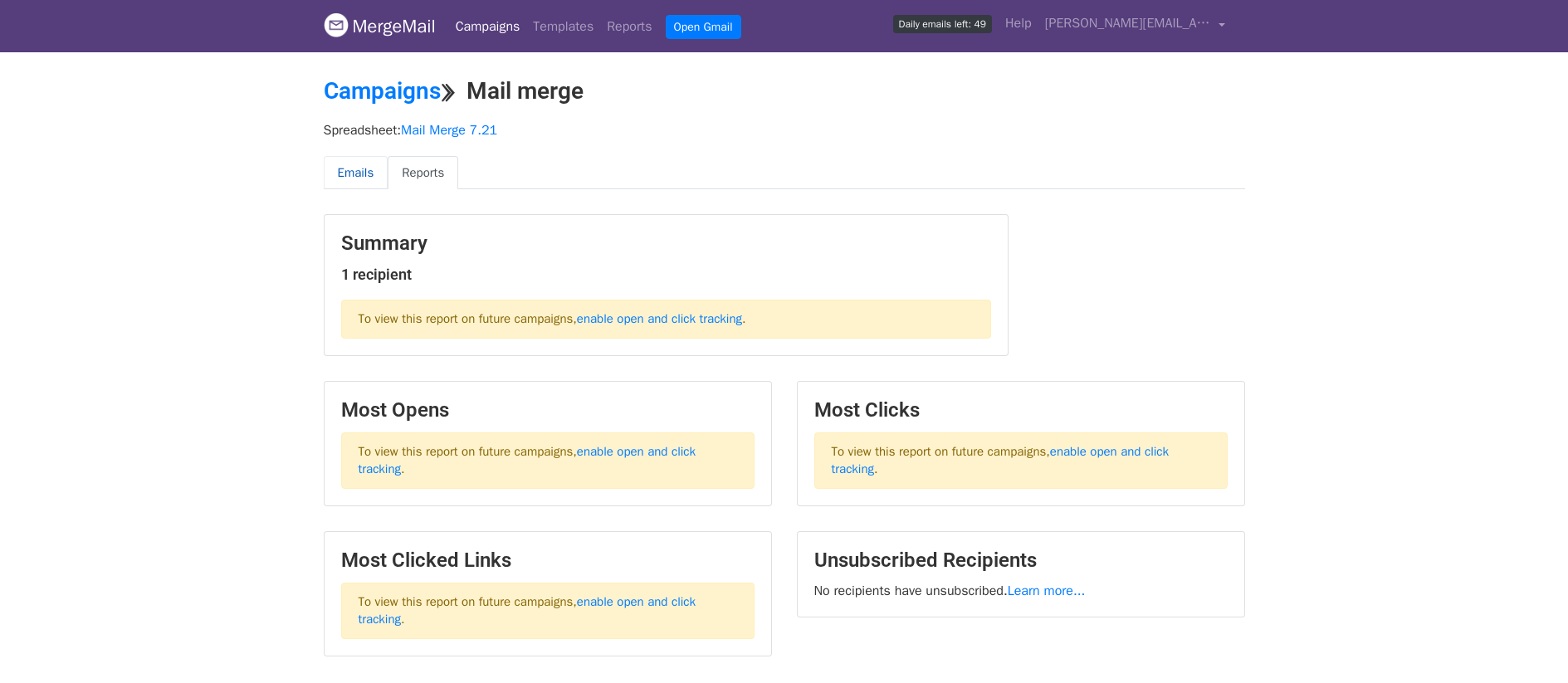 click on "Emails" at bounding box center [356, 173] 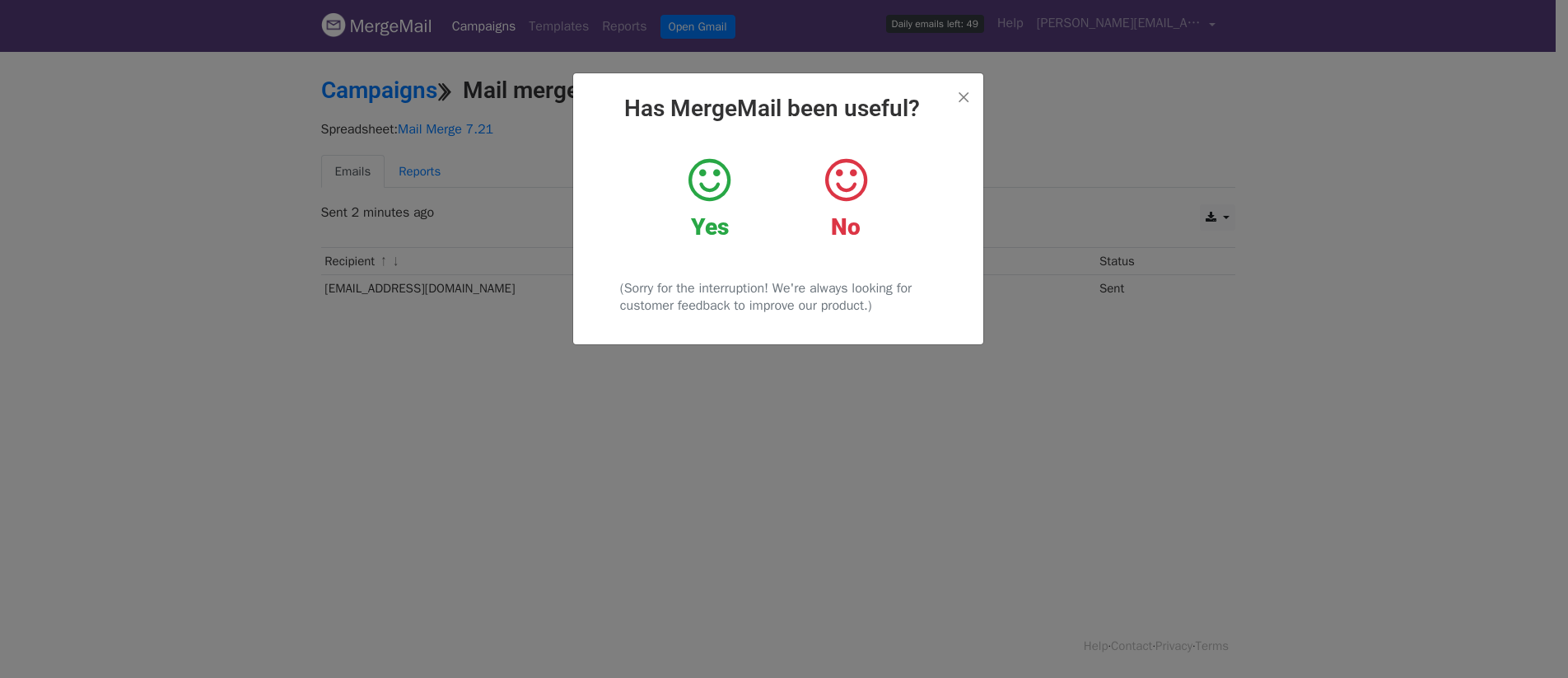 scroll, scrollTop: 0, scrollLeft: 0, axis: both 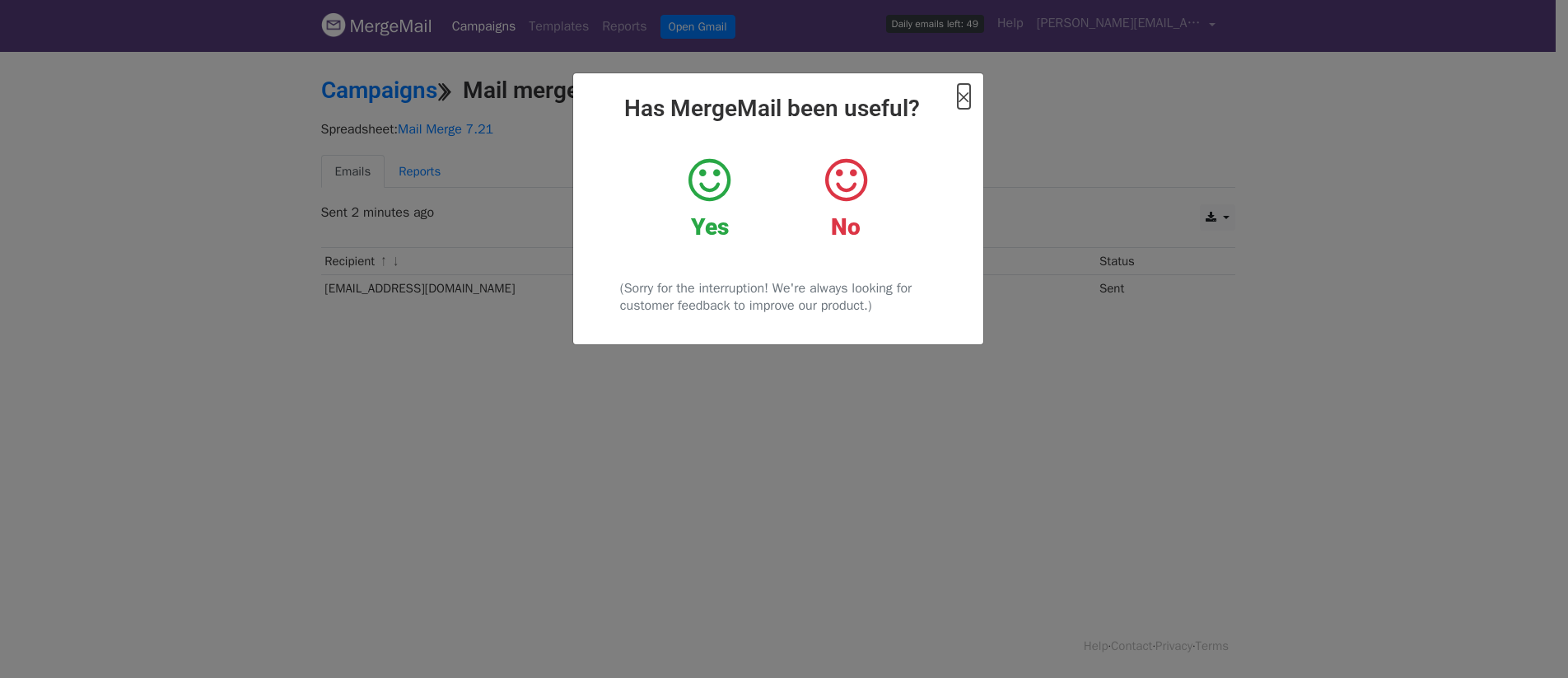 click on "×" at bounding box center [964, 96] 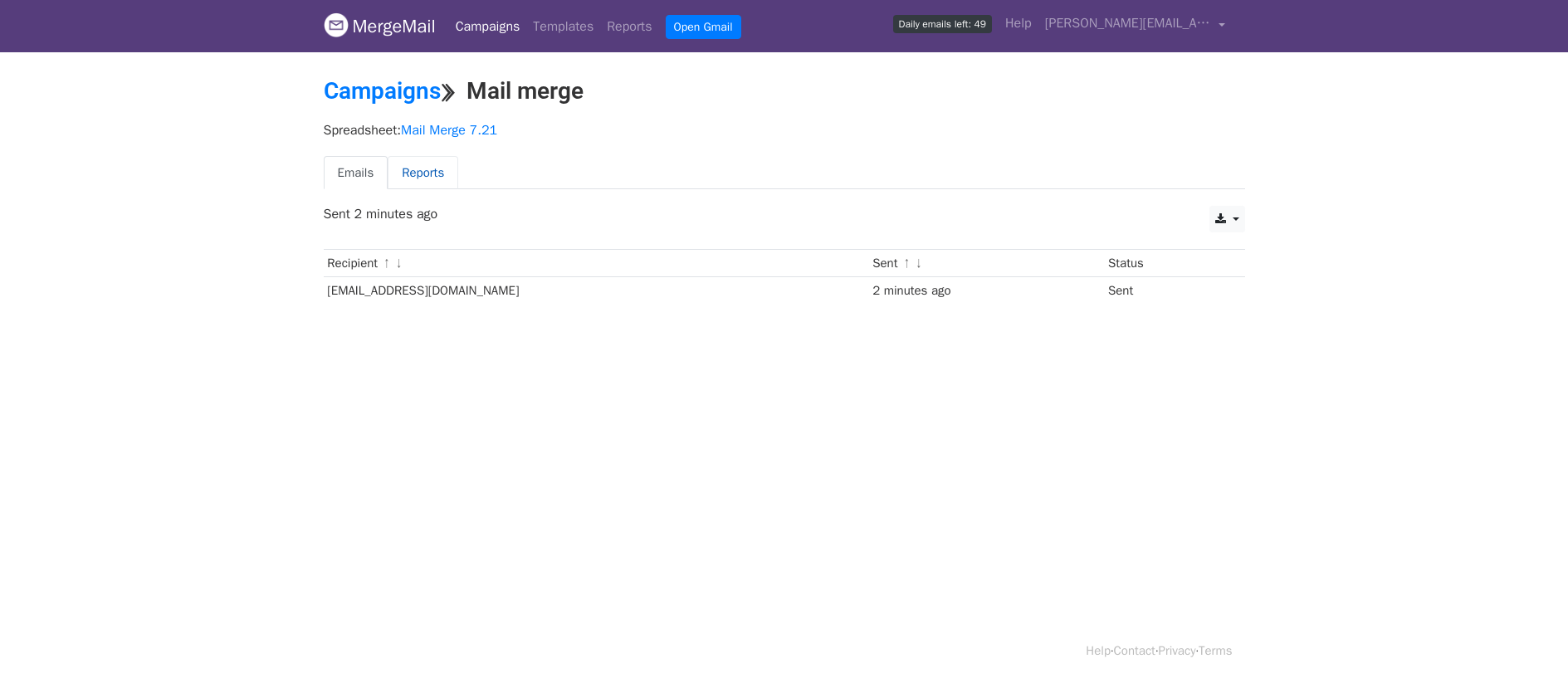 click on "Reports" at bounding box center [423, 173] 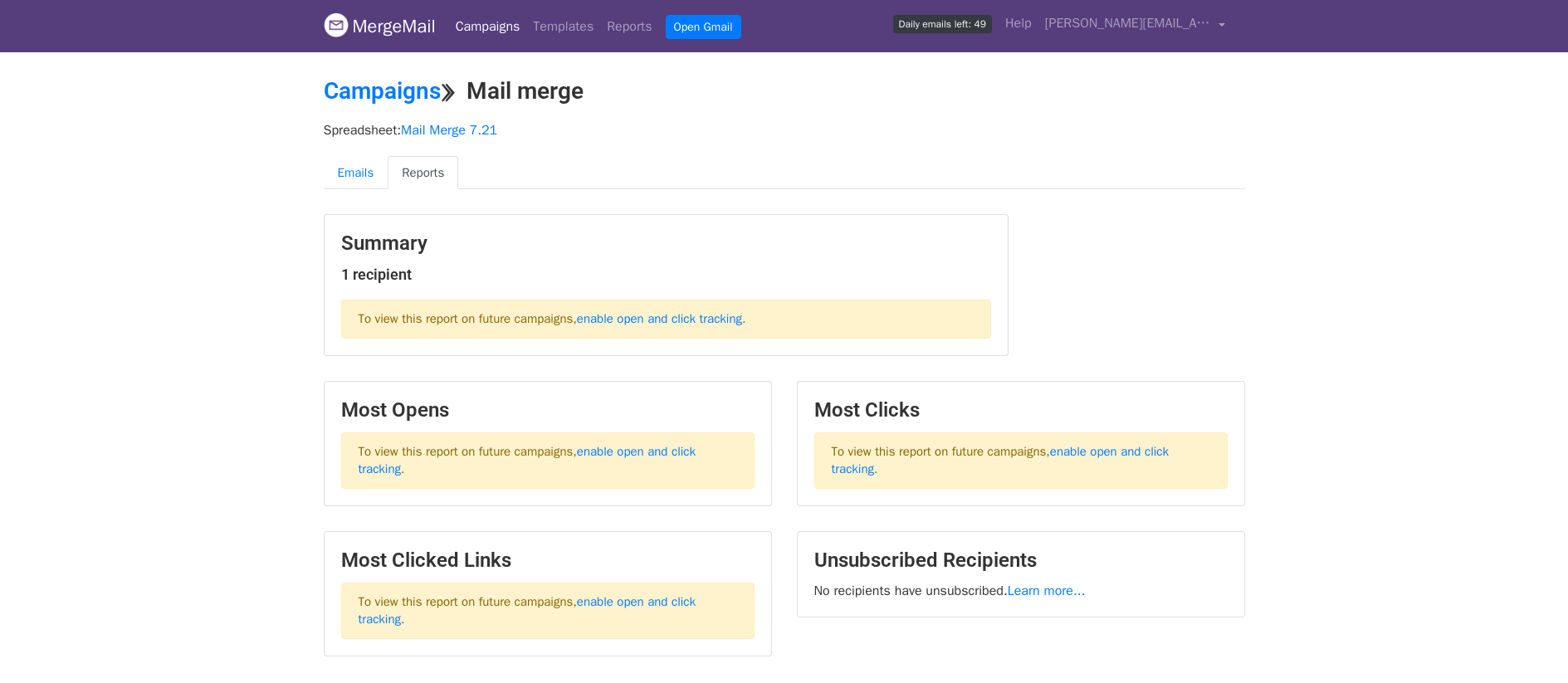 scroll, scrollTop: 0, scrollLeft: 0, axis: both 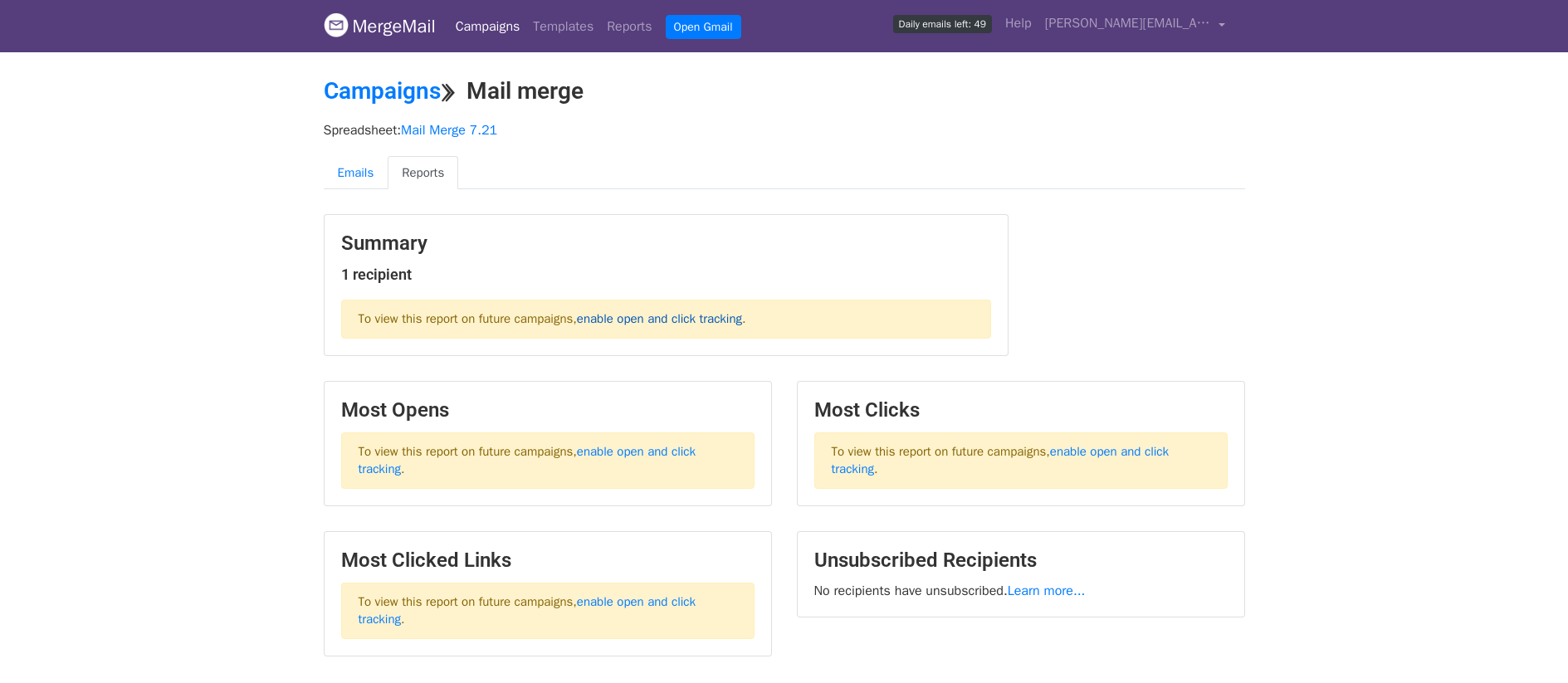 click on "enable open and click tracking" at bounding box center (659, 319) 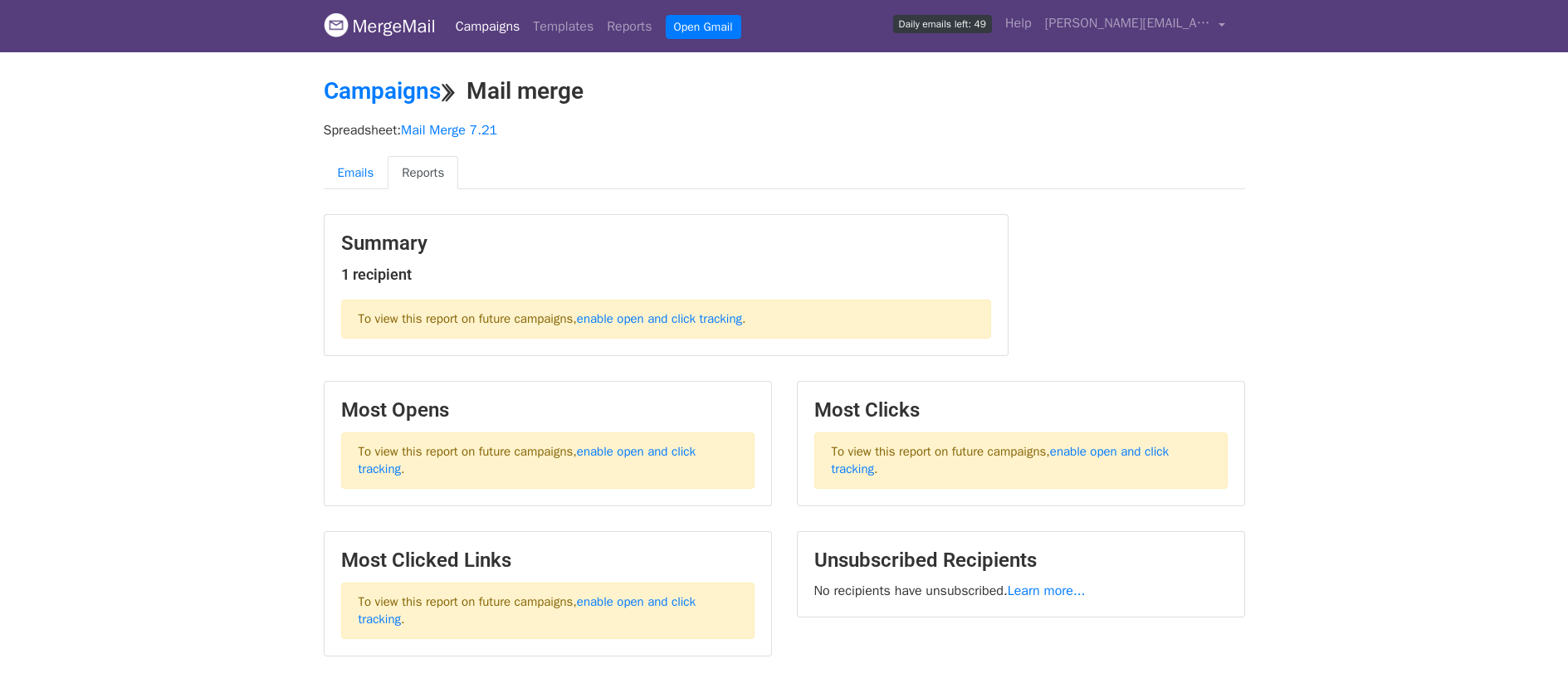 scroll, scrollTop: 3, scrollLeft: 0, axis: vertical 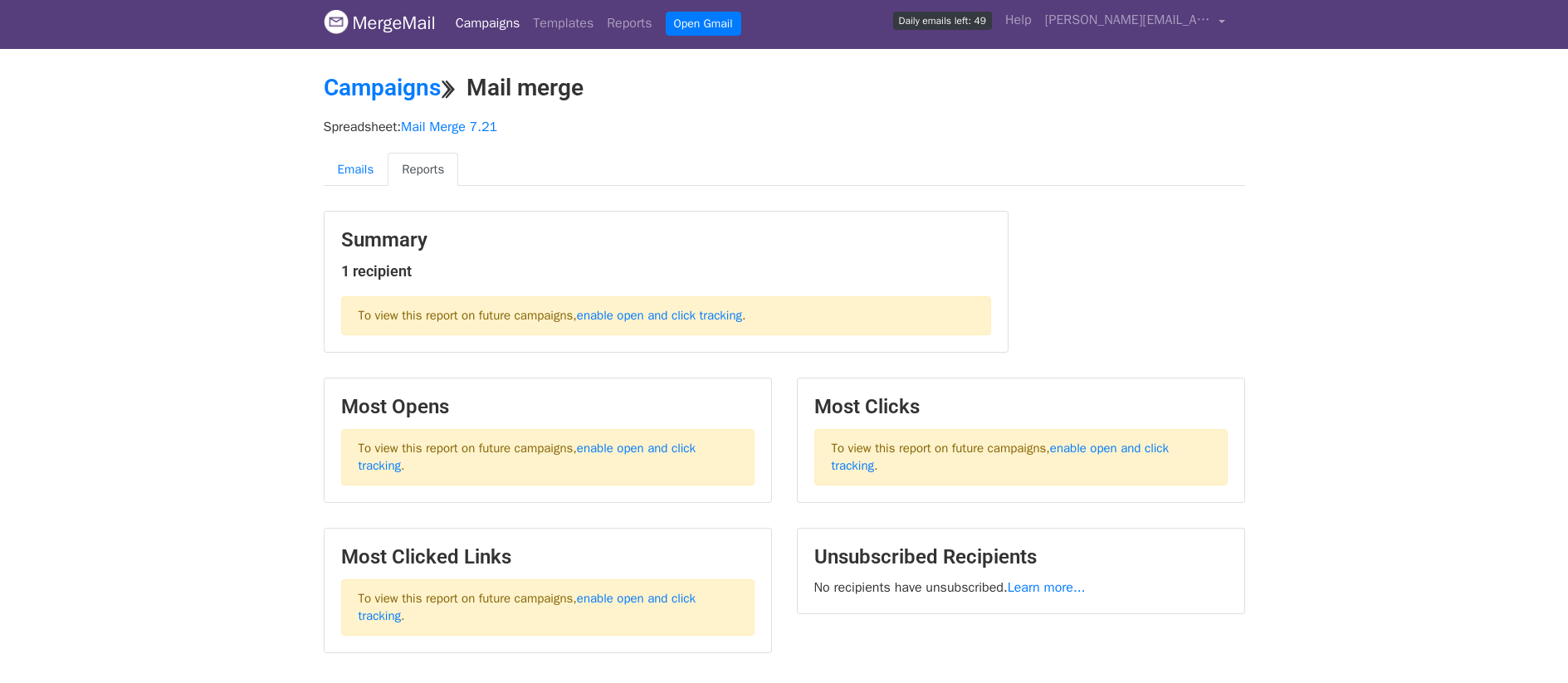 click on "Spreadsheet:
Mail Merge 7.21" at bounding box center (784, 127) 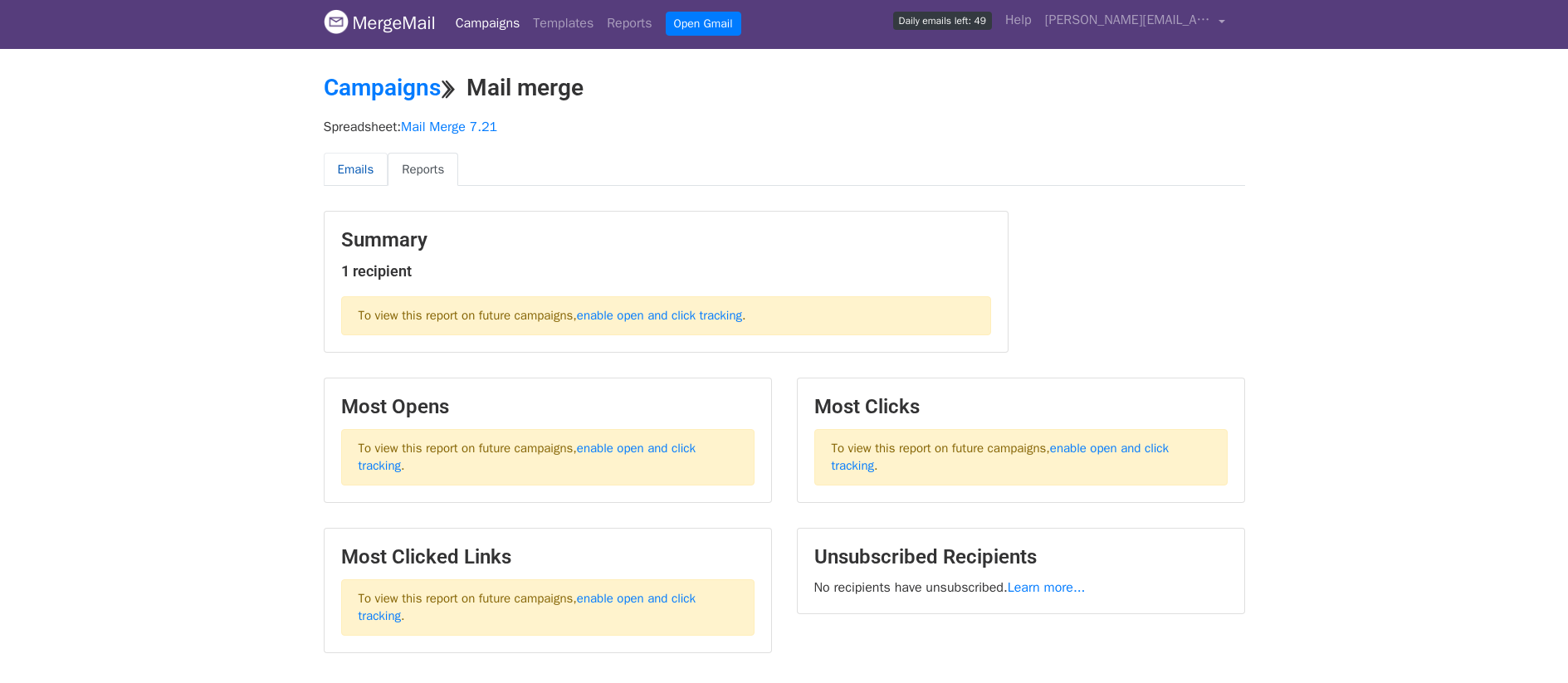 click on "Emails" at bounding box center [356, 169] 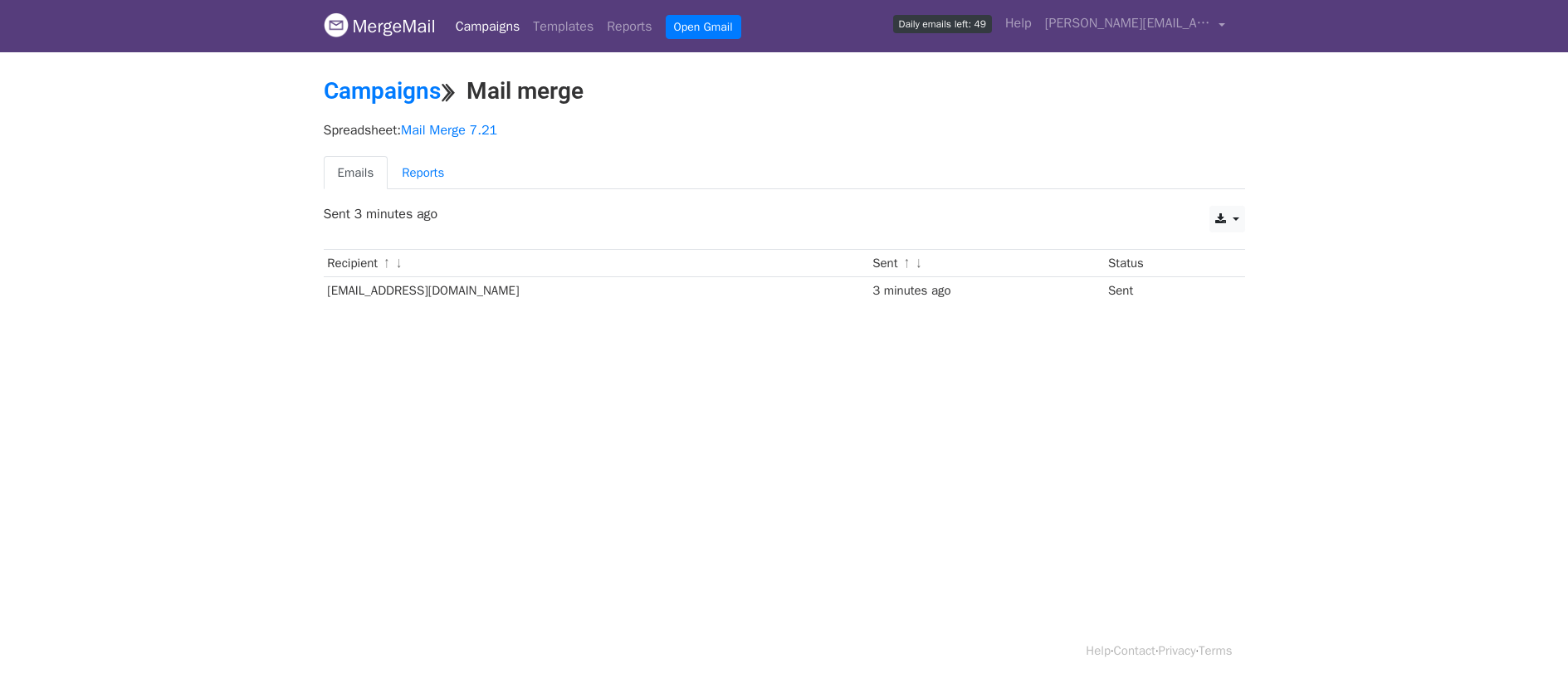 scroll, scrollTop: 0, scrollLeft: 0, axis: both 